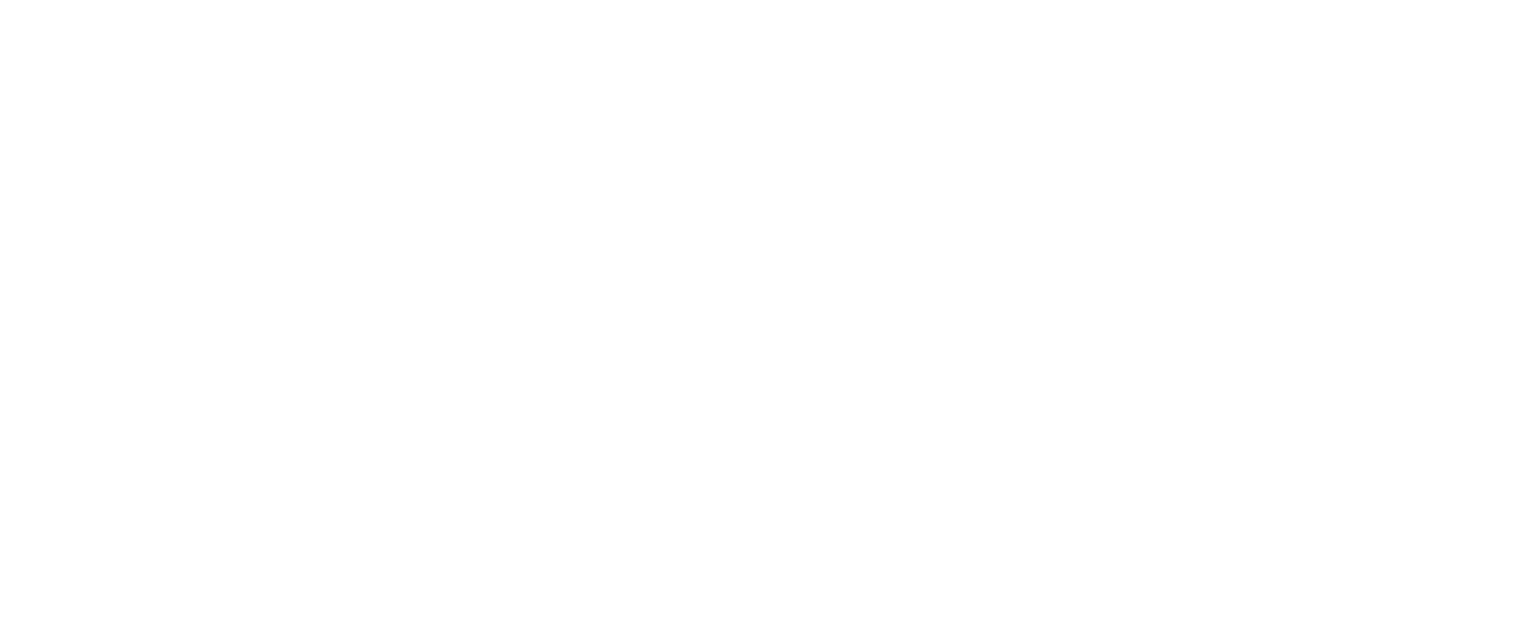 scroll, scrollTop: 0, scrollLeft: 0, axis: both 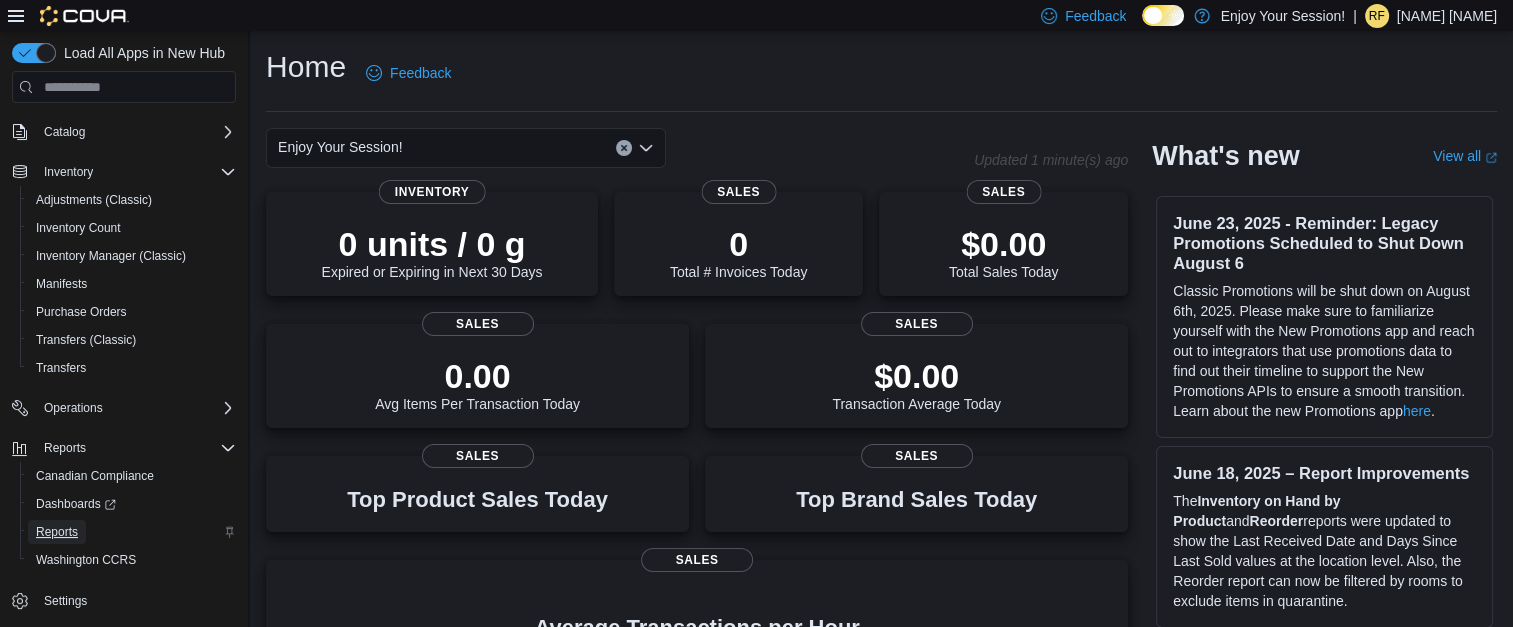 click on "Reports" at bounding box center [57, 532] 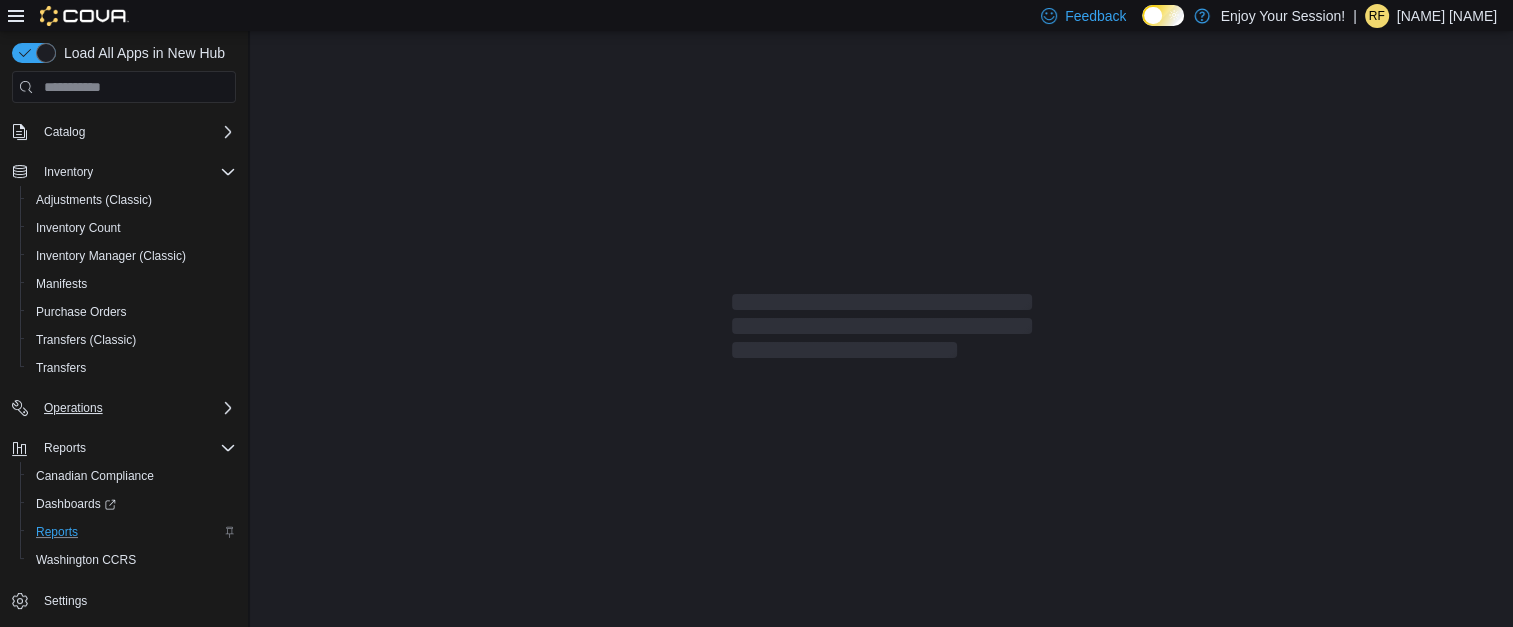 click 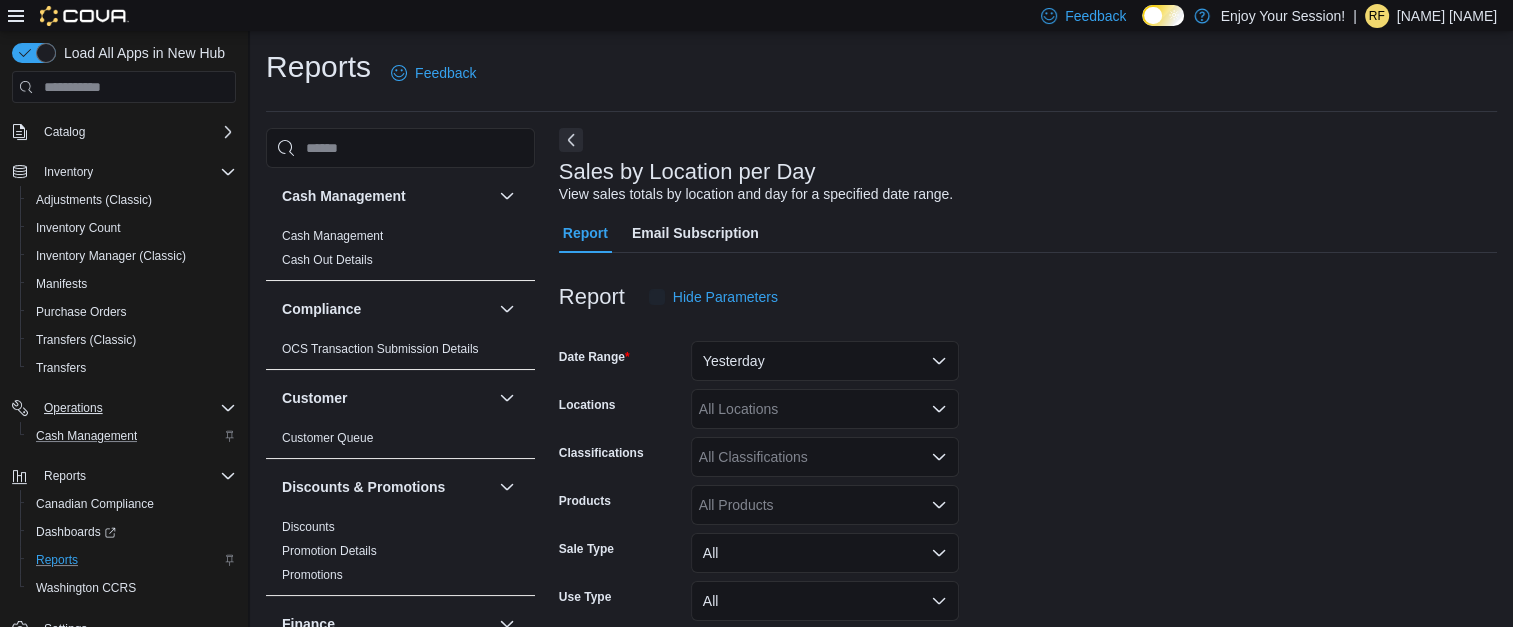scroll, scrollTop: 0, scrollLeft: 0, axis: both 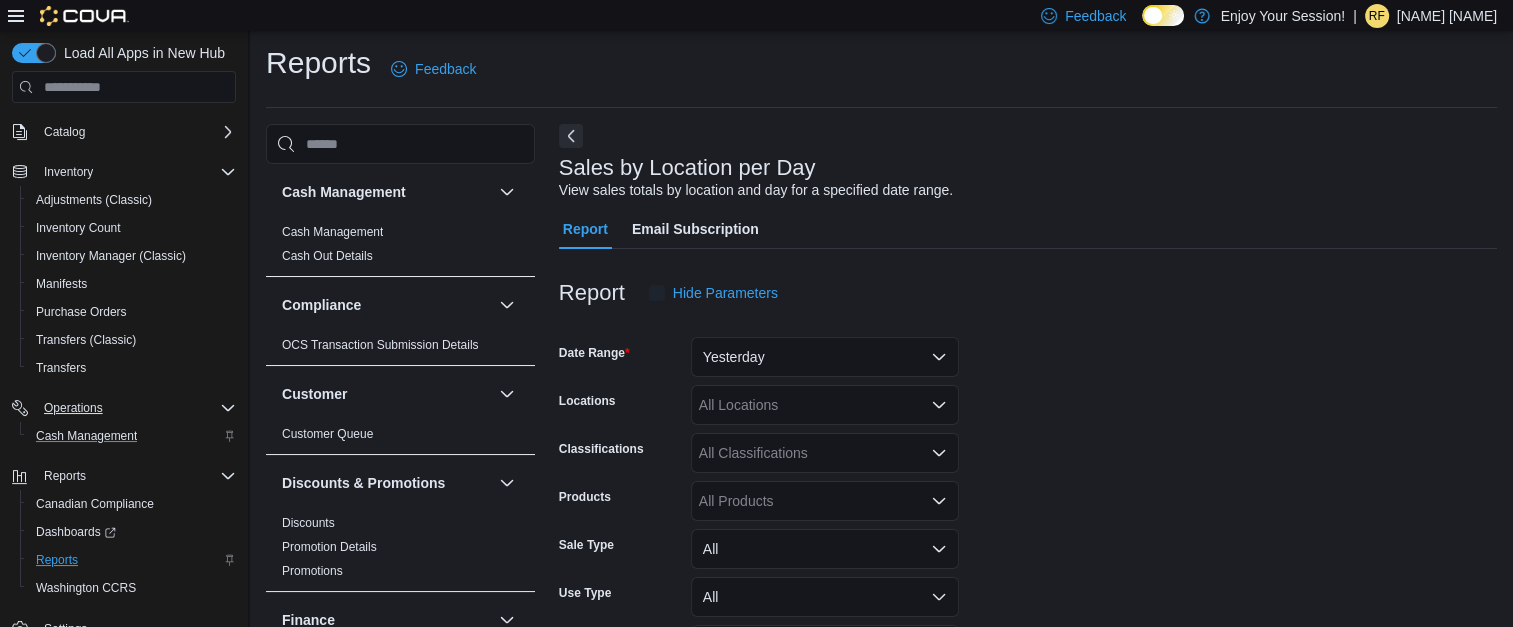 click on "Cash Management" at bounding box center (132, 436) 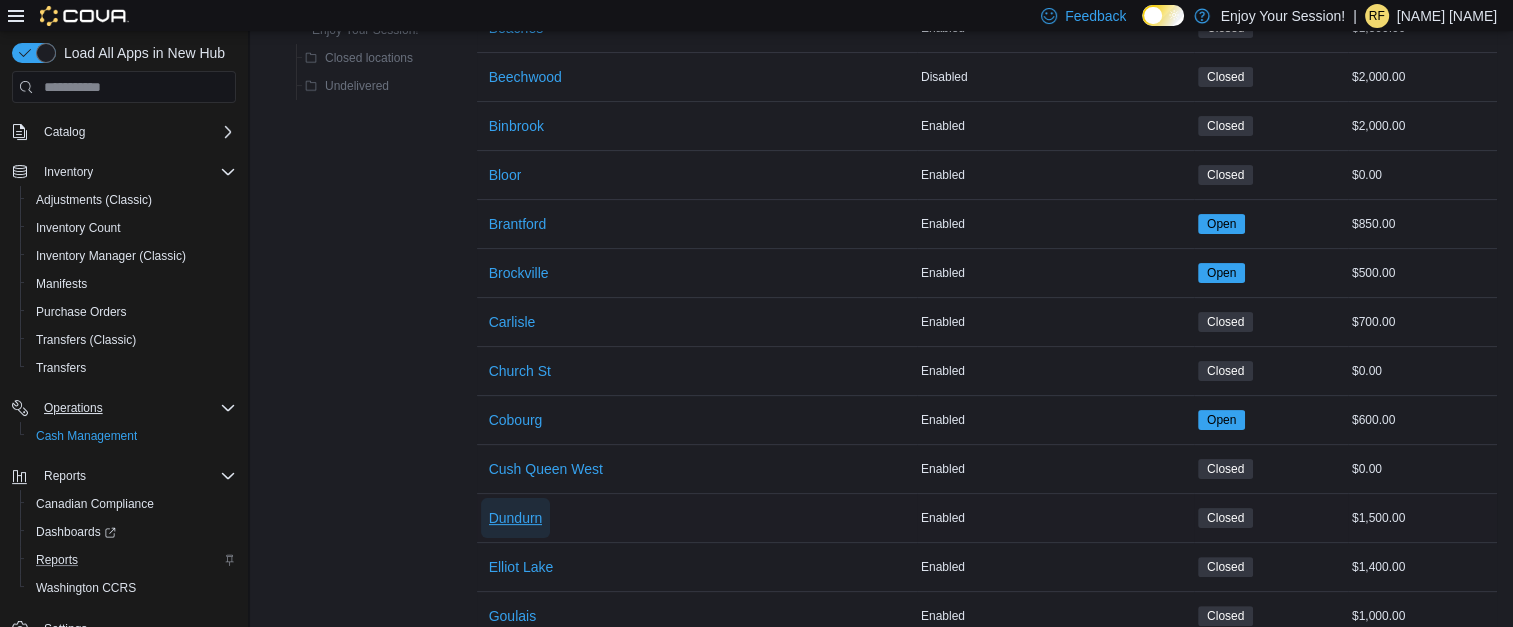 click on "Dundurn" at bounding box center [516, 518] 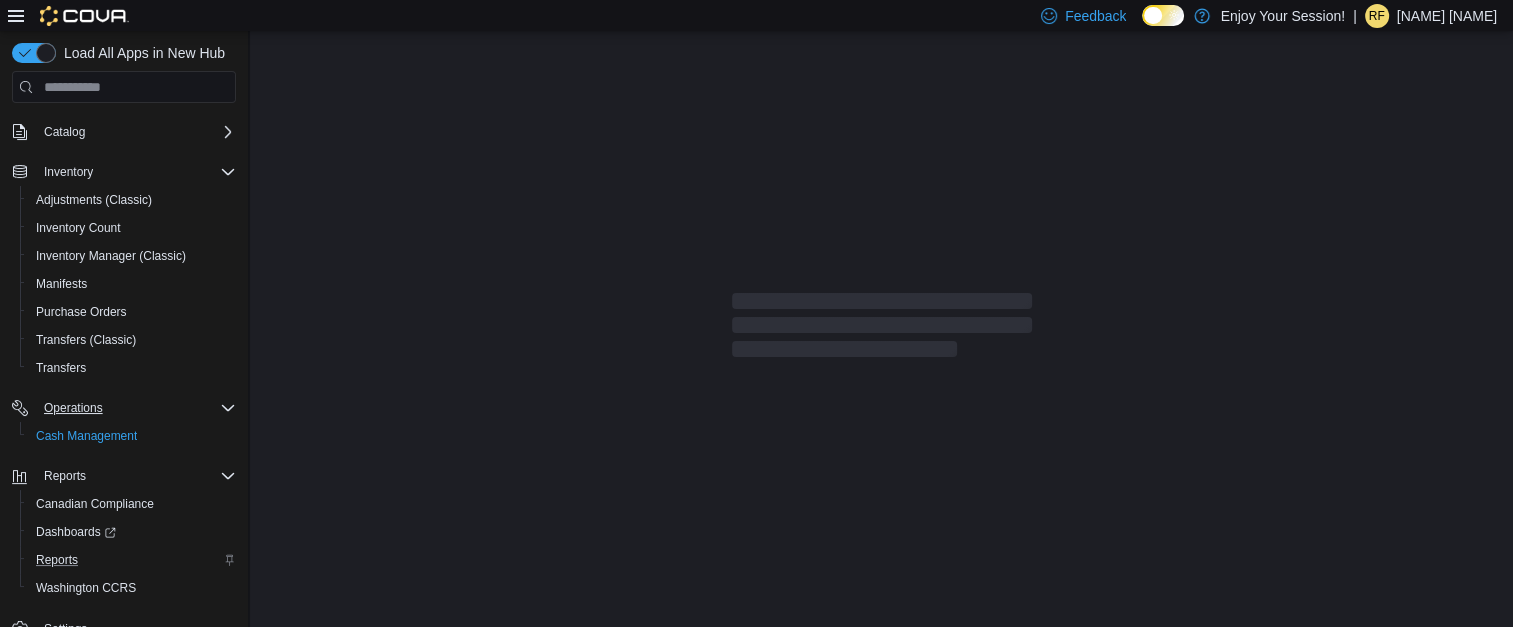 scroll, scrollTop: 0, scrollLeft: 0, axis: both 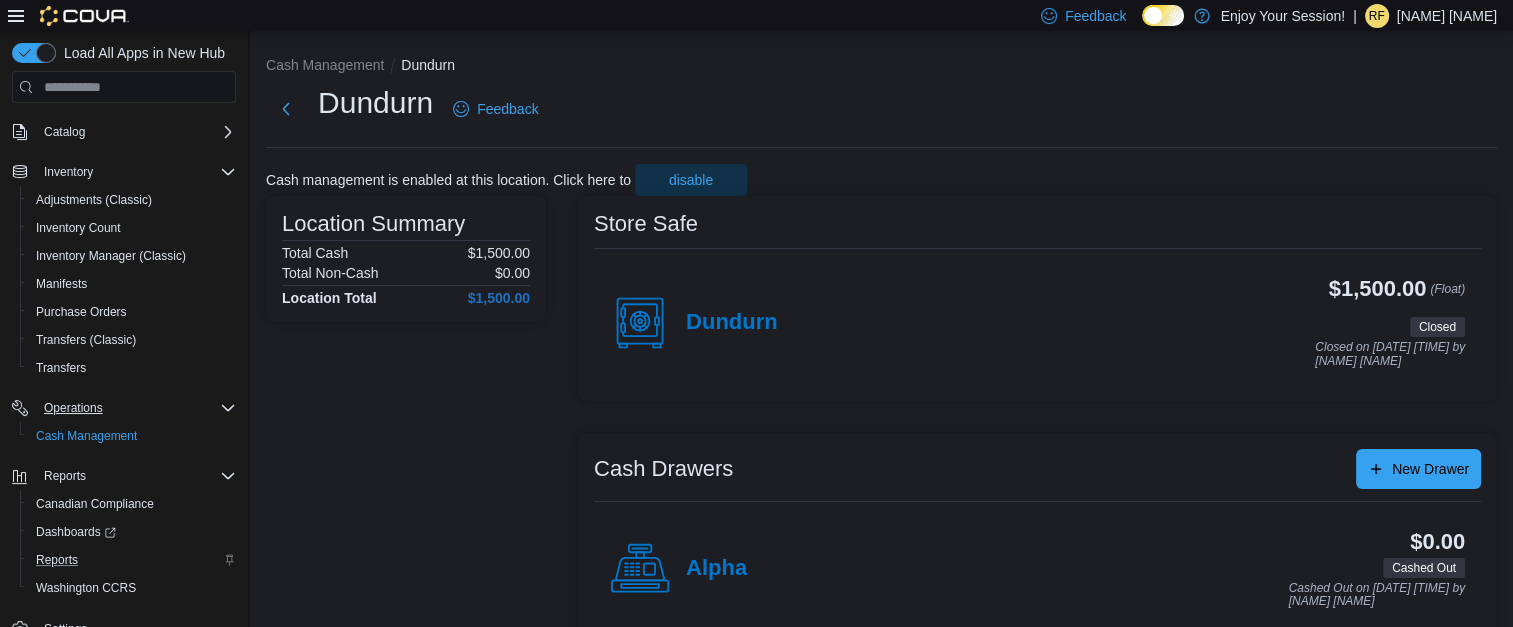 click on "Dundurn" at bounding box center (694, 323) 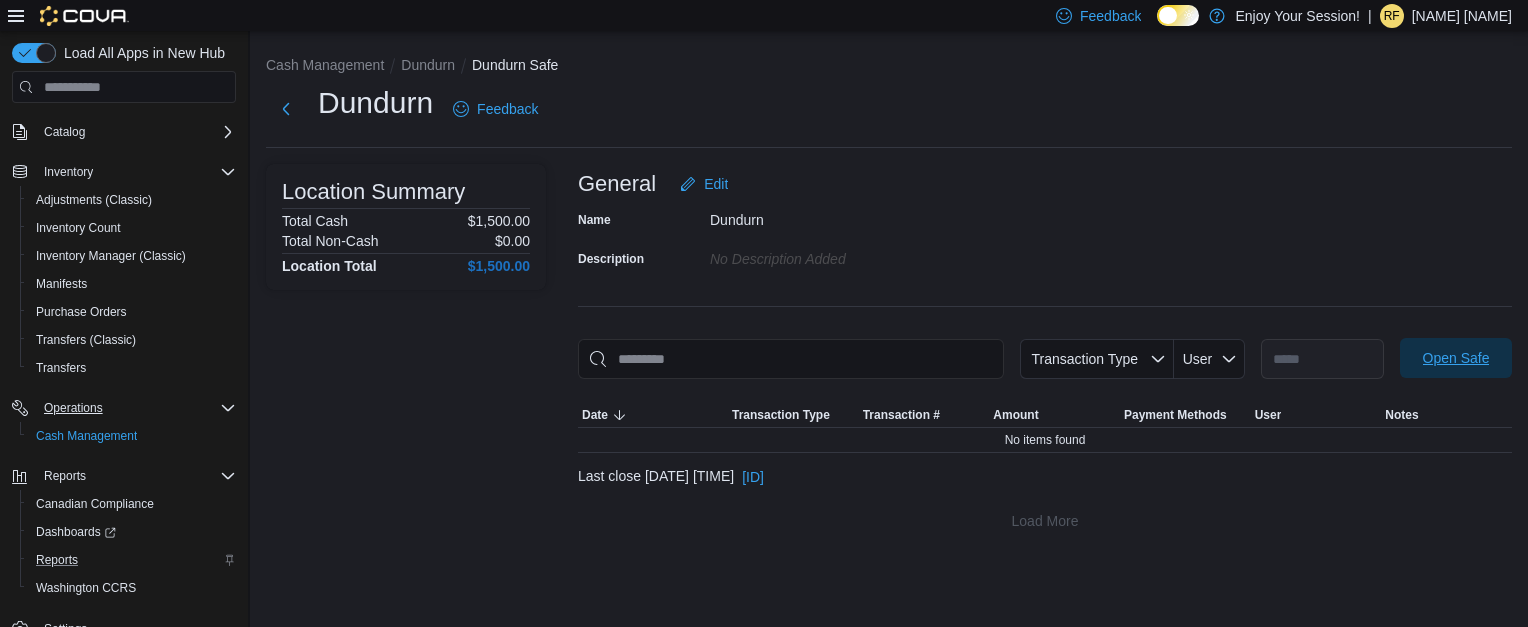 click on "Open Safe" at bounding box center [1456, 358] 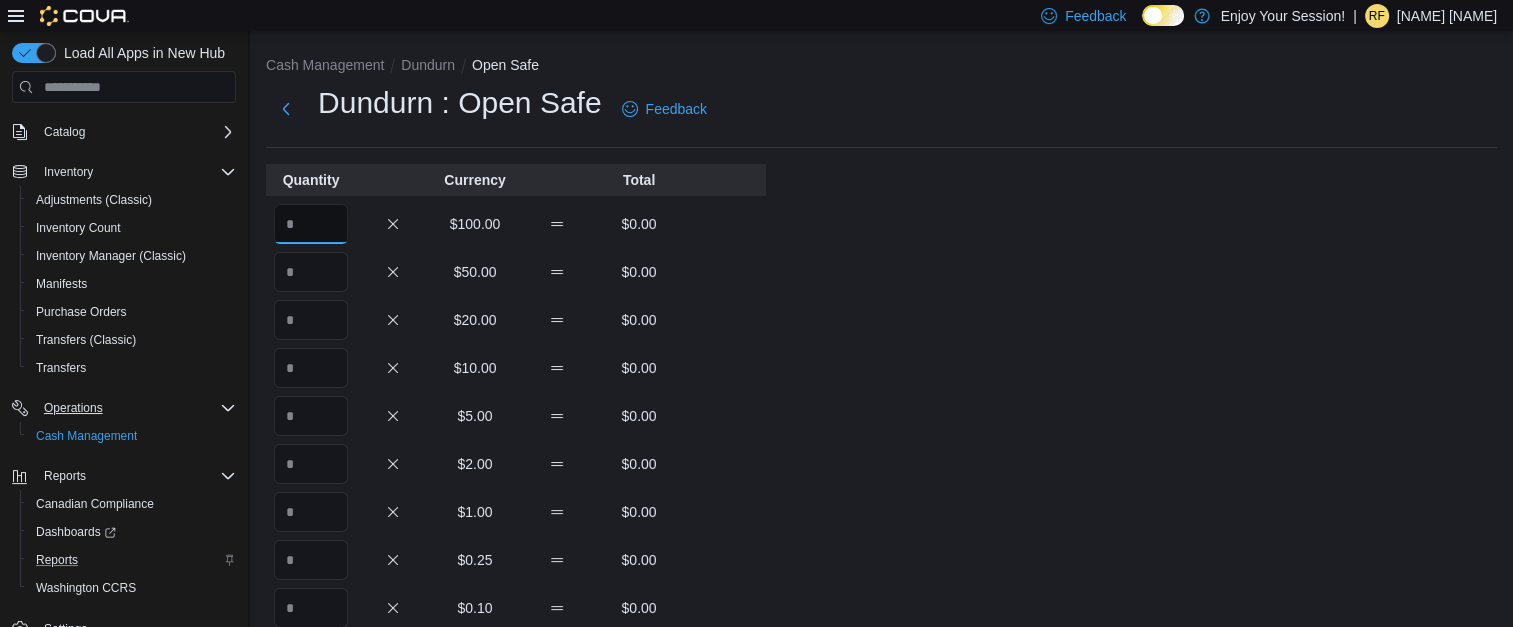 click at bounding box center (311, 224) 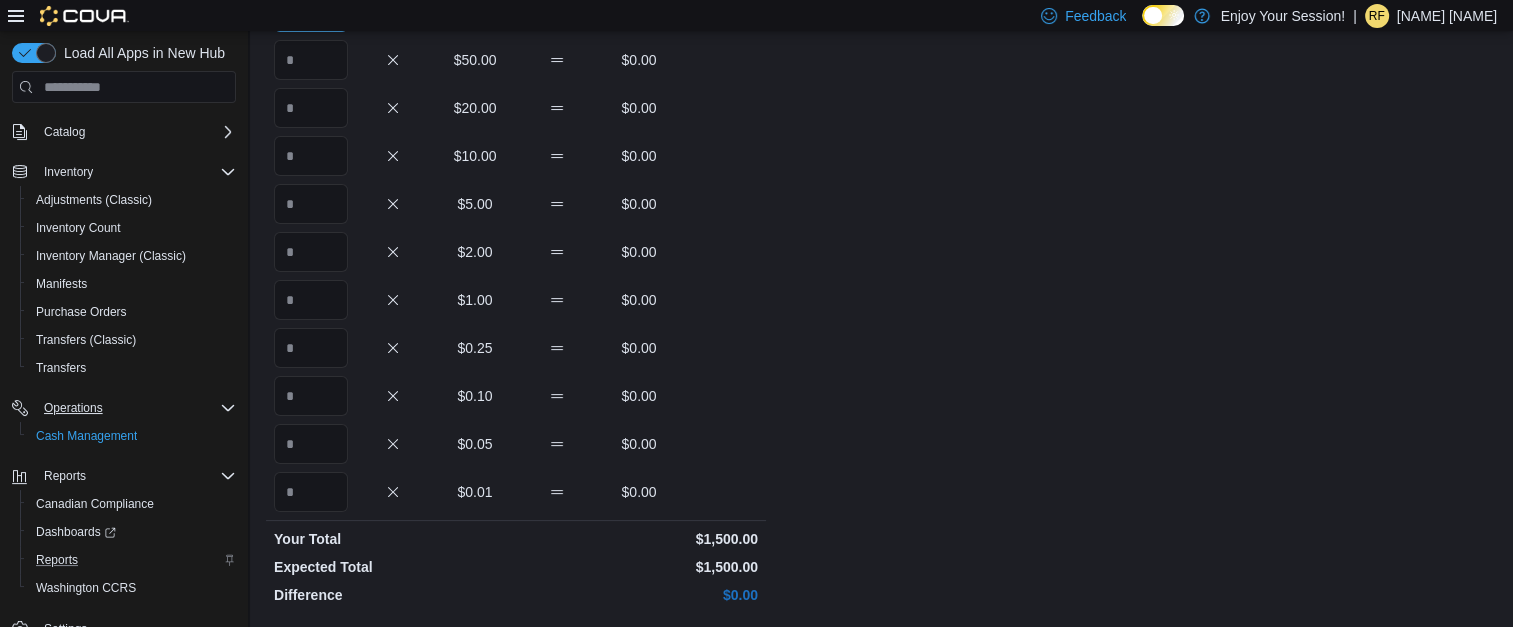 scroll, scrollTop: 447, scrollLeft: 0, axis: vertical 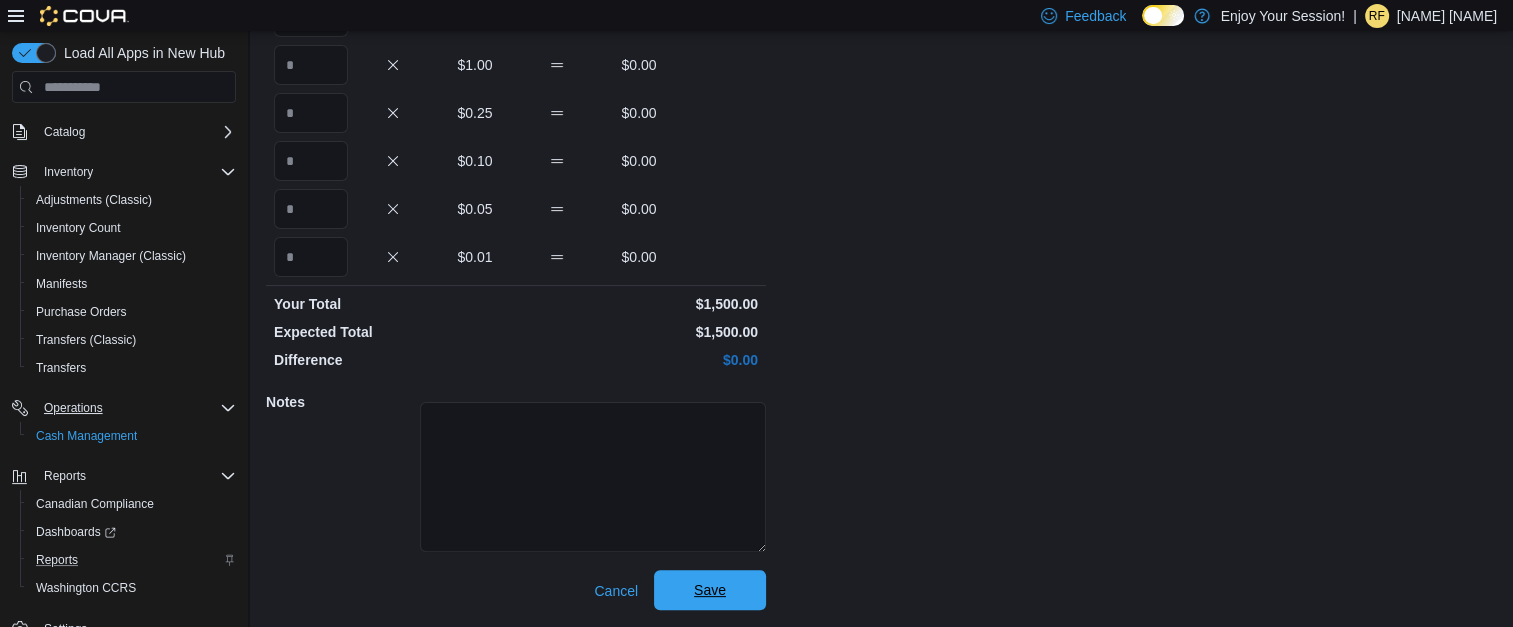 type on "**" 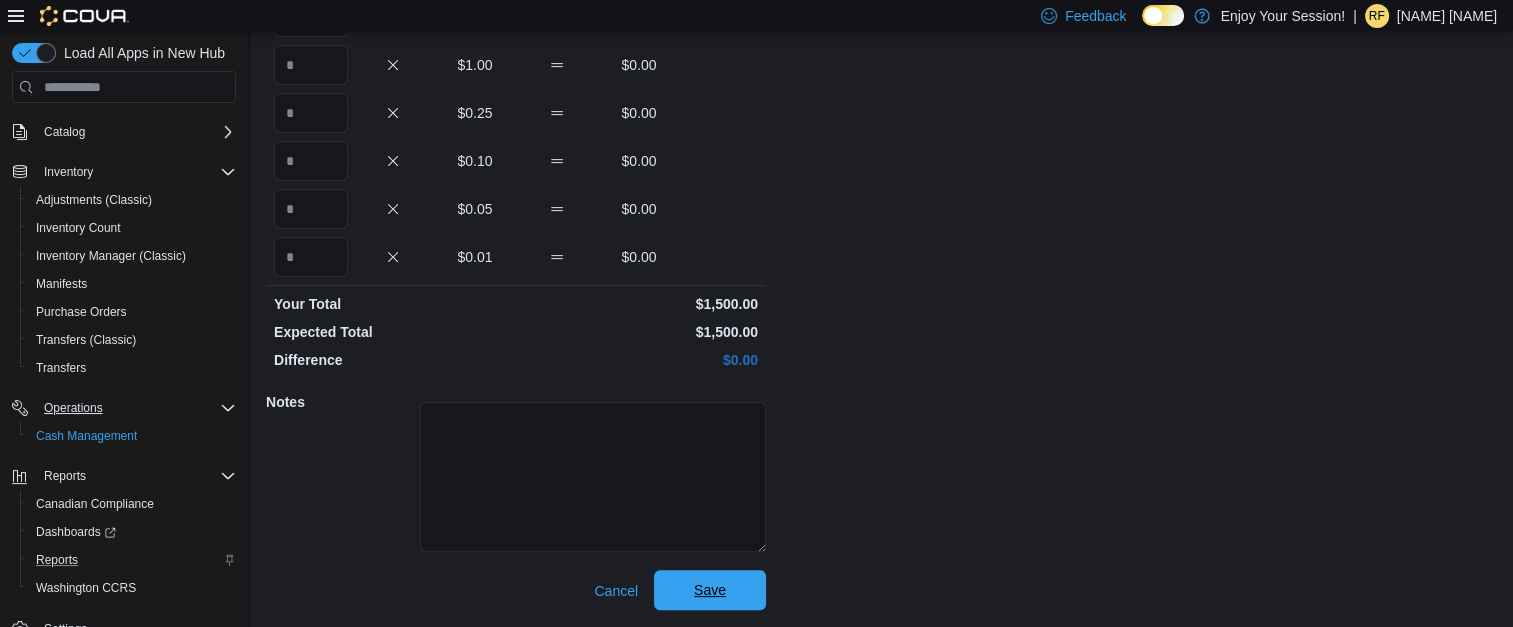 click on "Save" at bounding box center (710, 590) 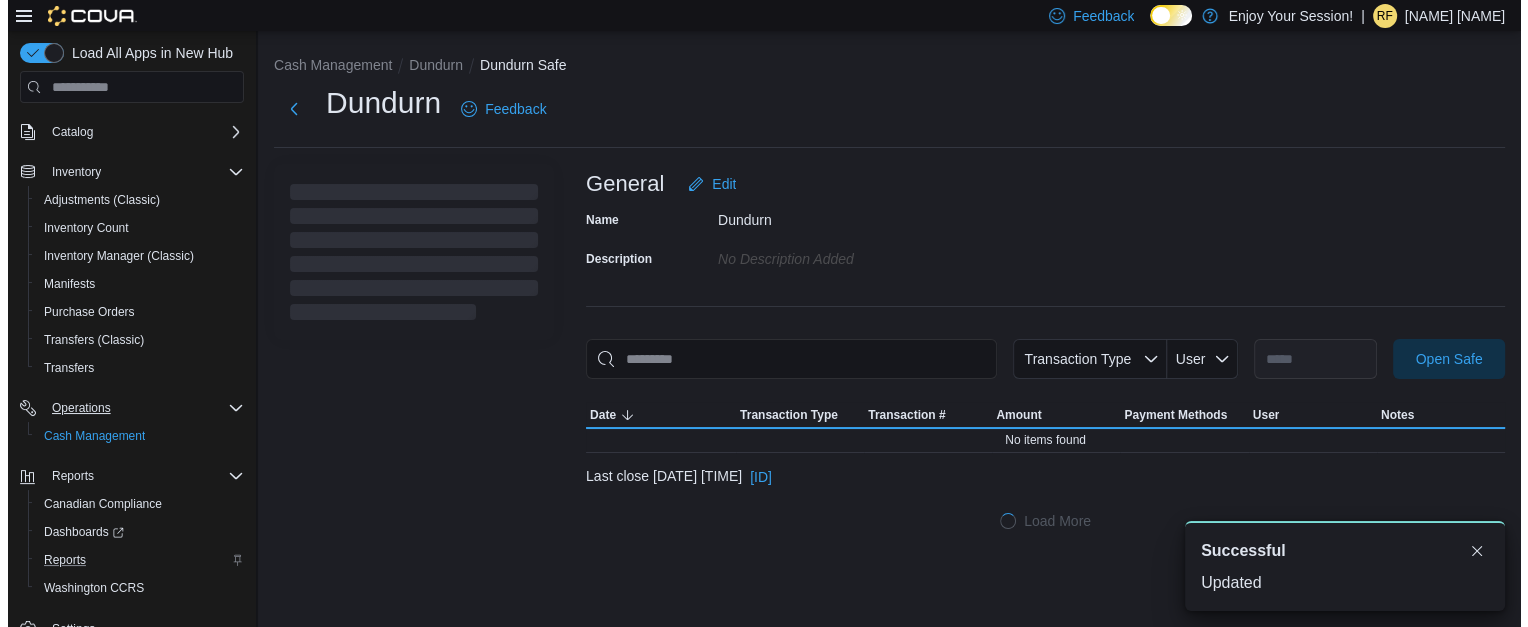 scroll, scrollTop: 0, scrollLeft: 0, axis: both 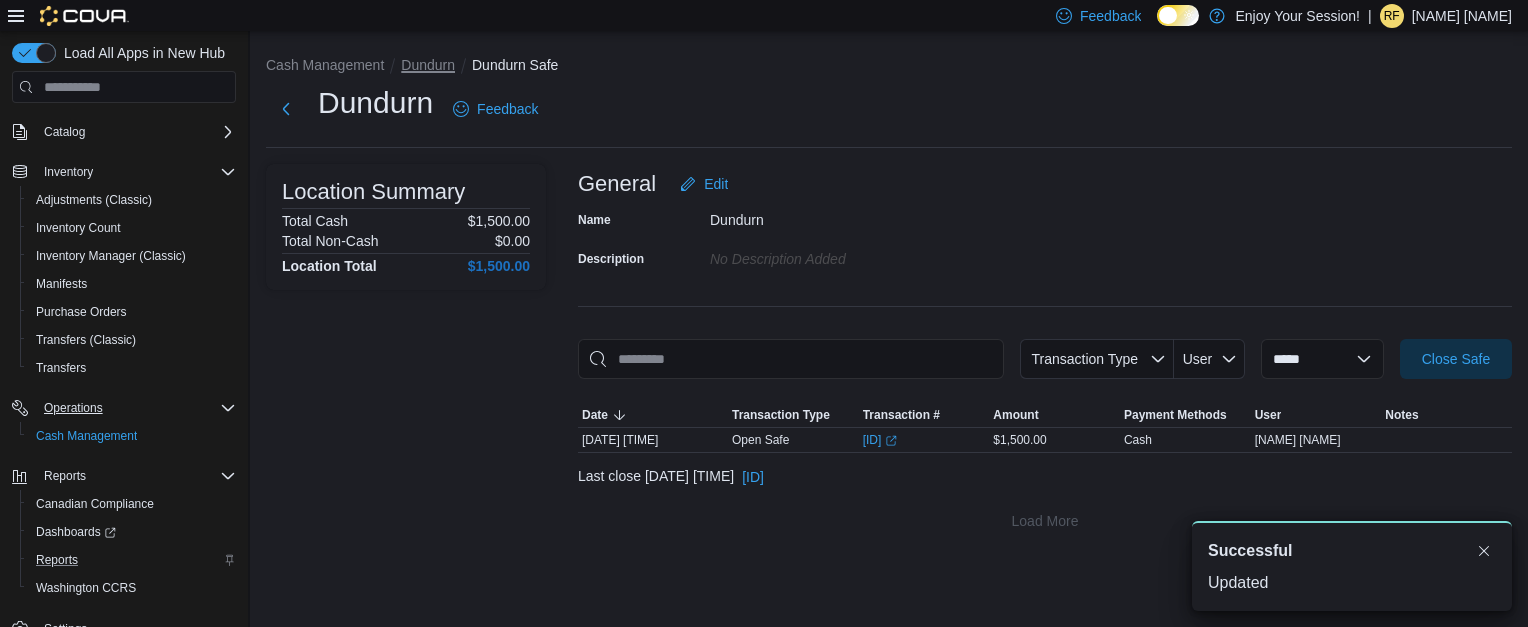 click on "Dundurn" at bounding box center [428, 65] 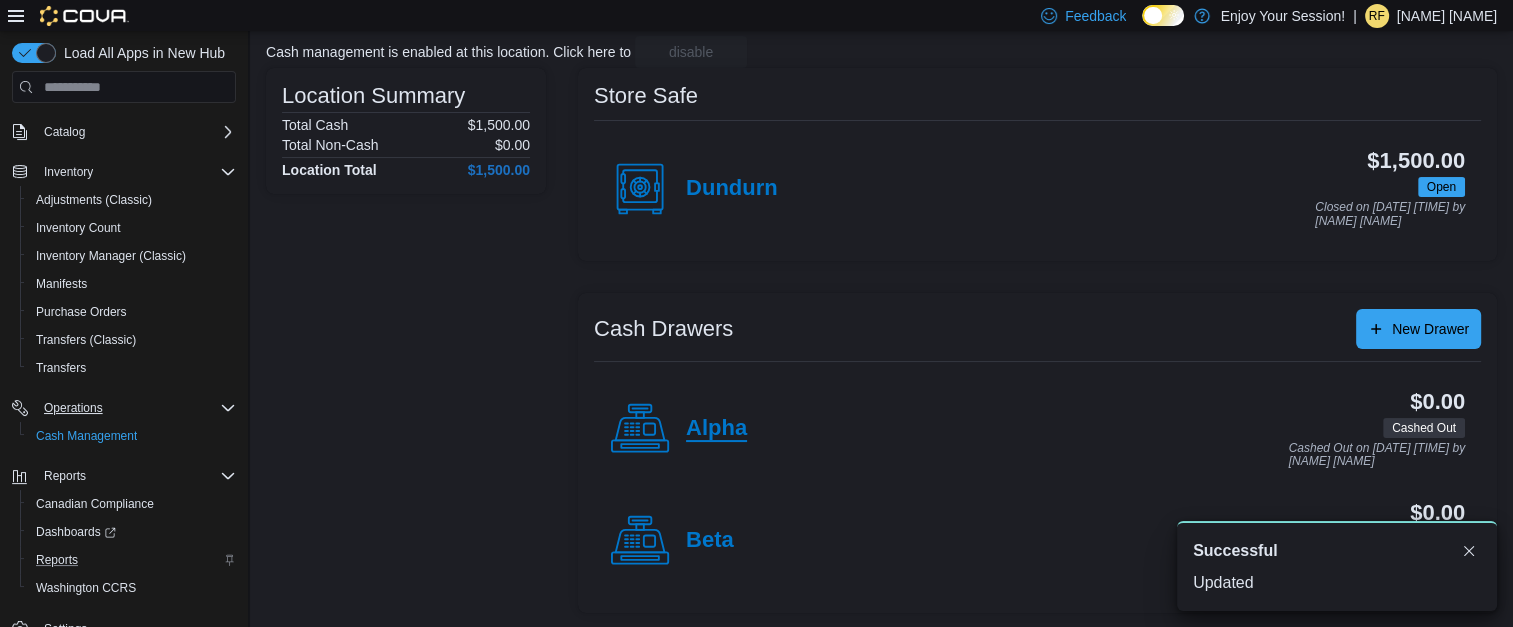 click on "Alpha" at bounding box center (716, 429) 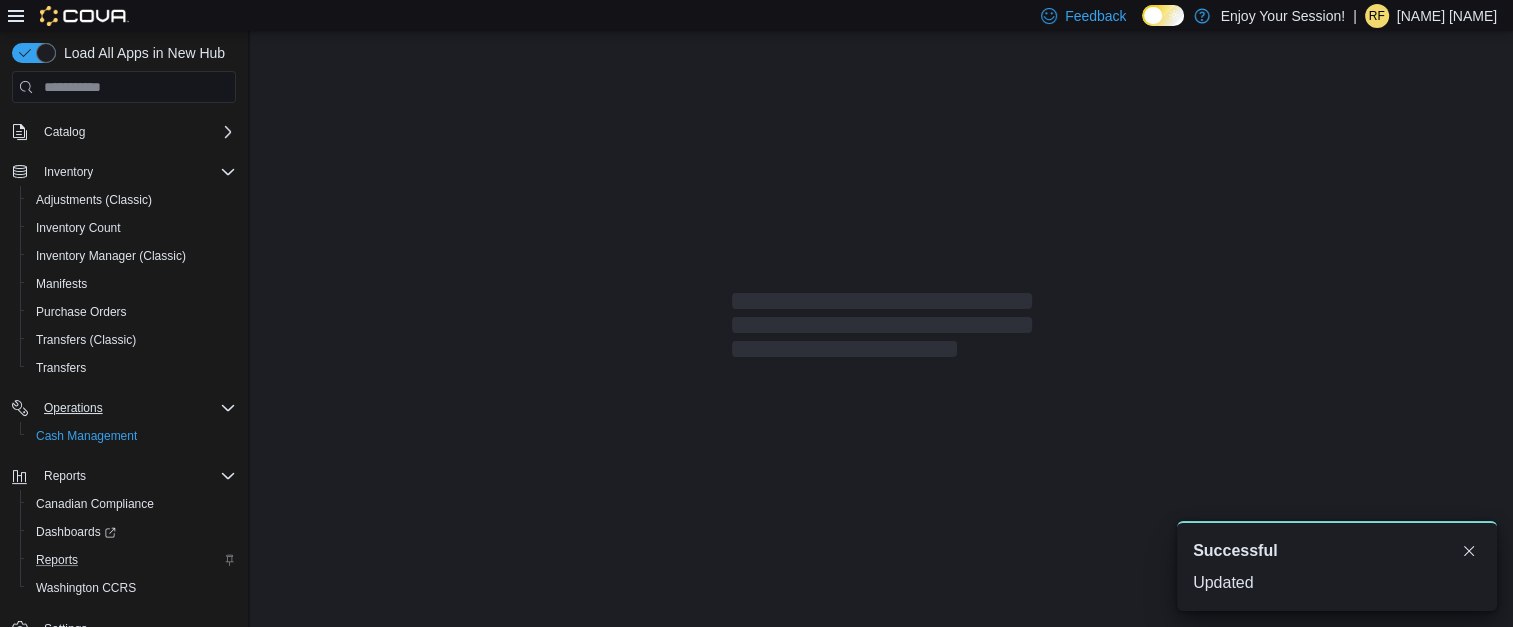 scroll, scrollTop: 0, scrollLeft: 0, axis: both 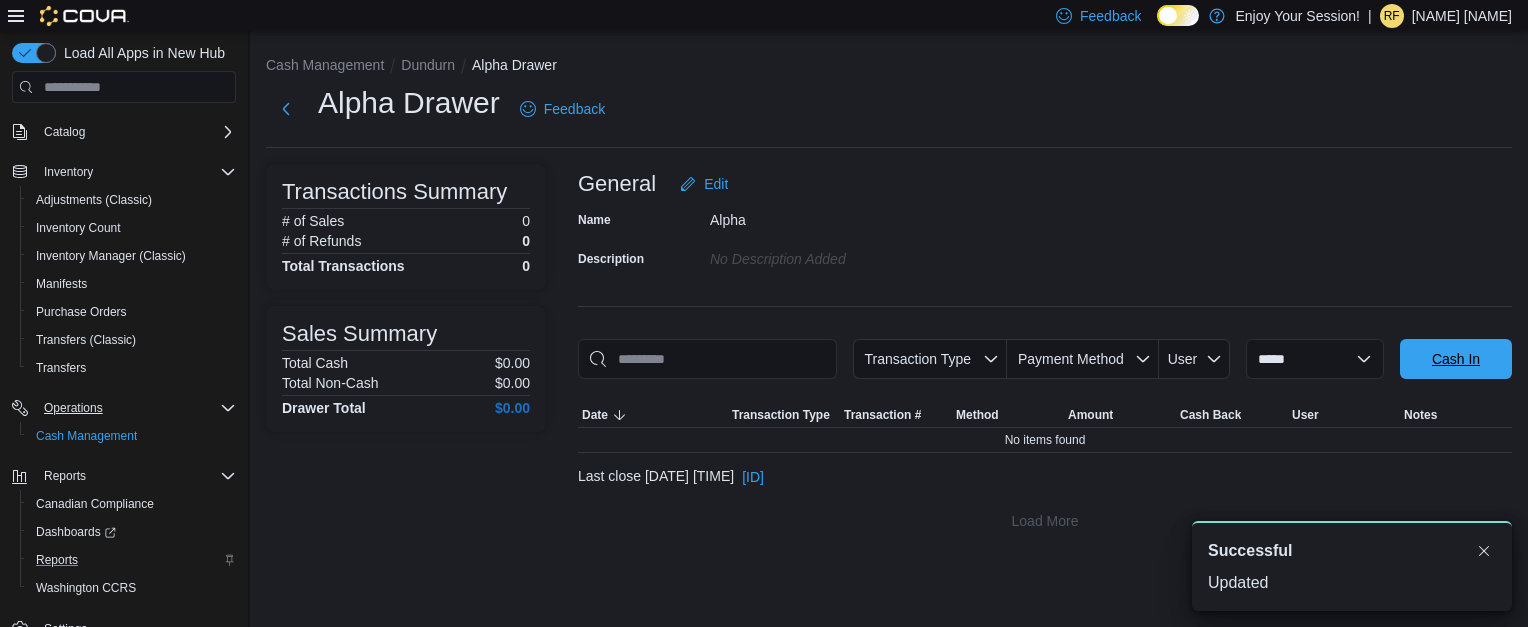 drag, startPoint x: 1432, startPoint y: 350, endPoint x: 1413, endPoint y: 351, distance: 19.026299 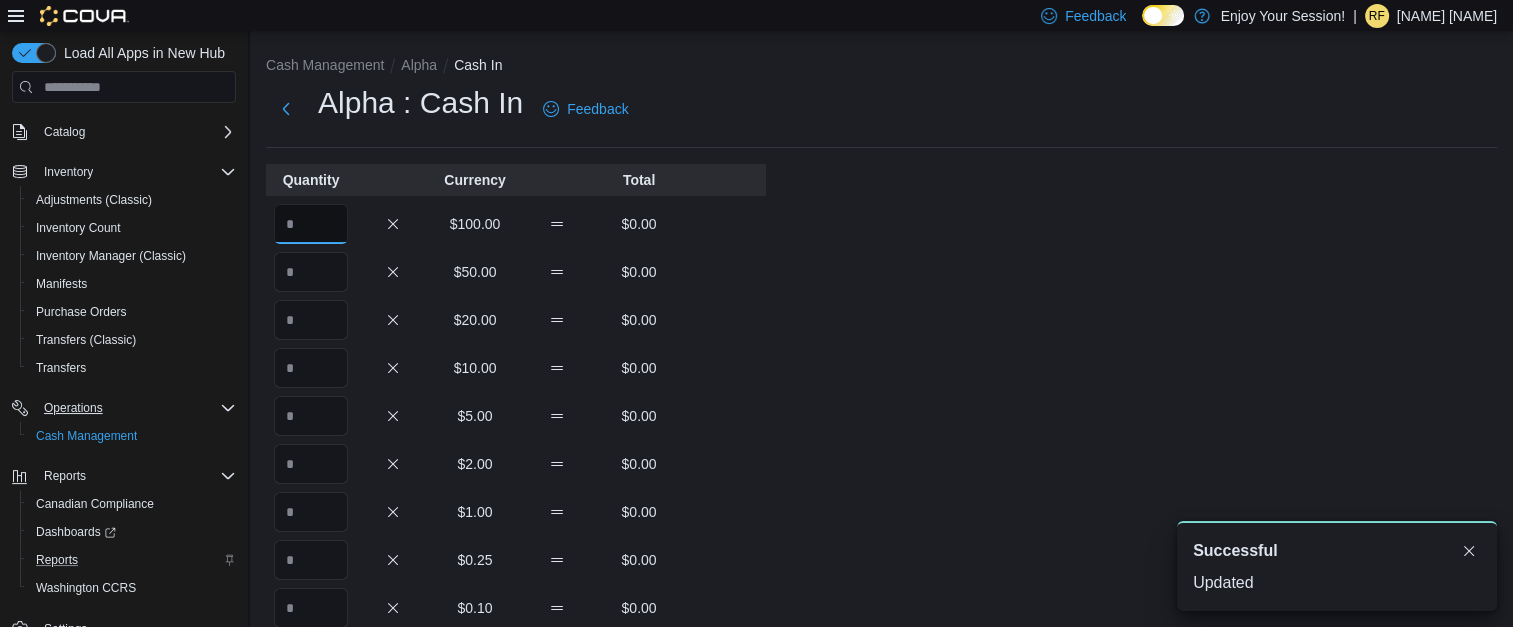 click at bounding box center [311, 224] 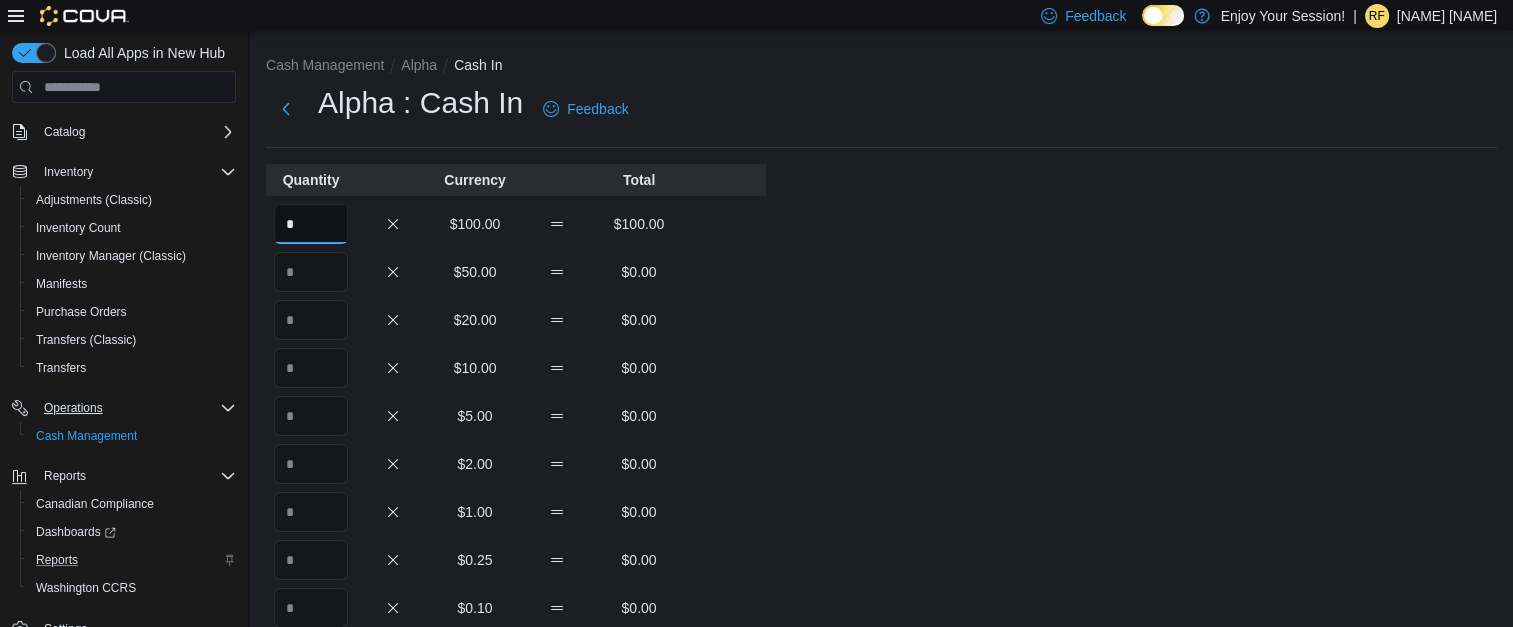 type on "*" 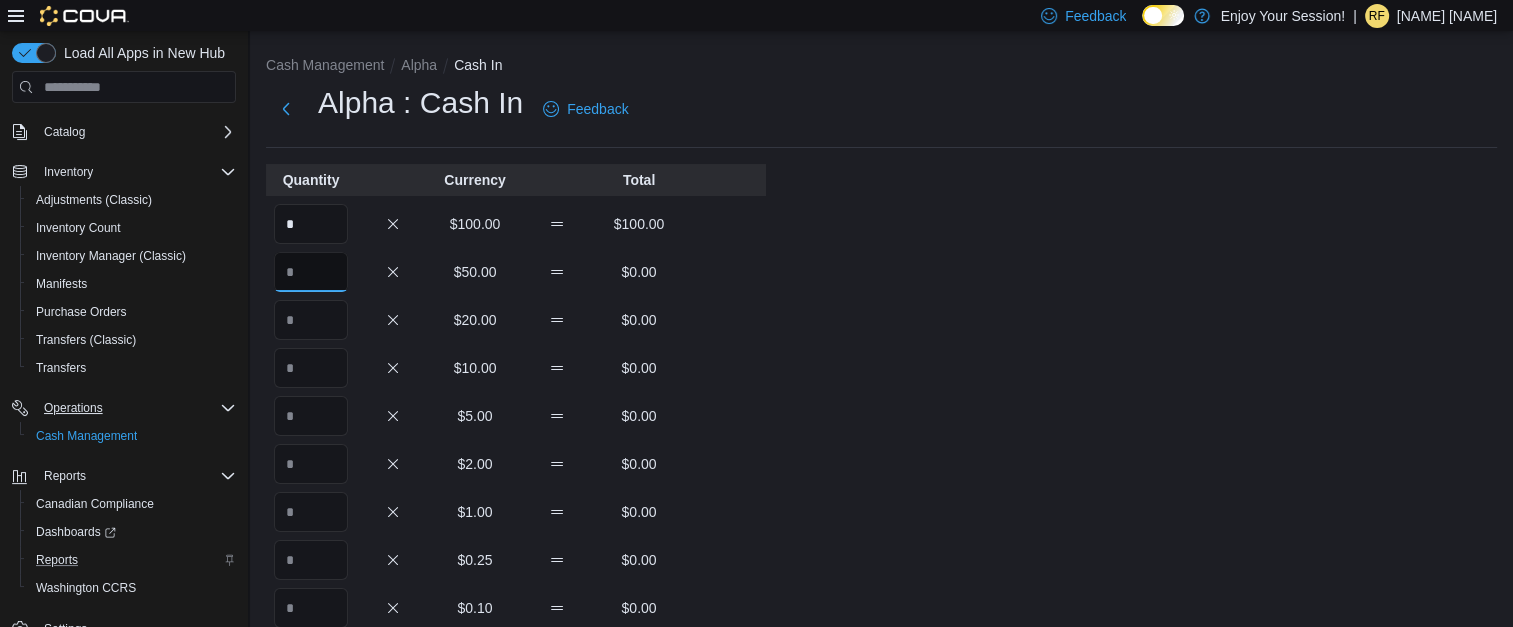 click at bounding box center [311, 272] 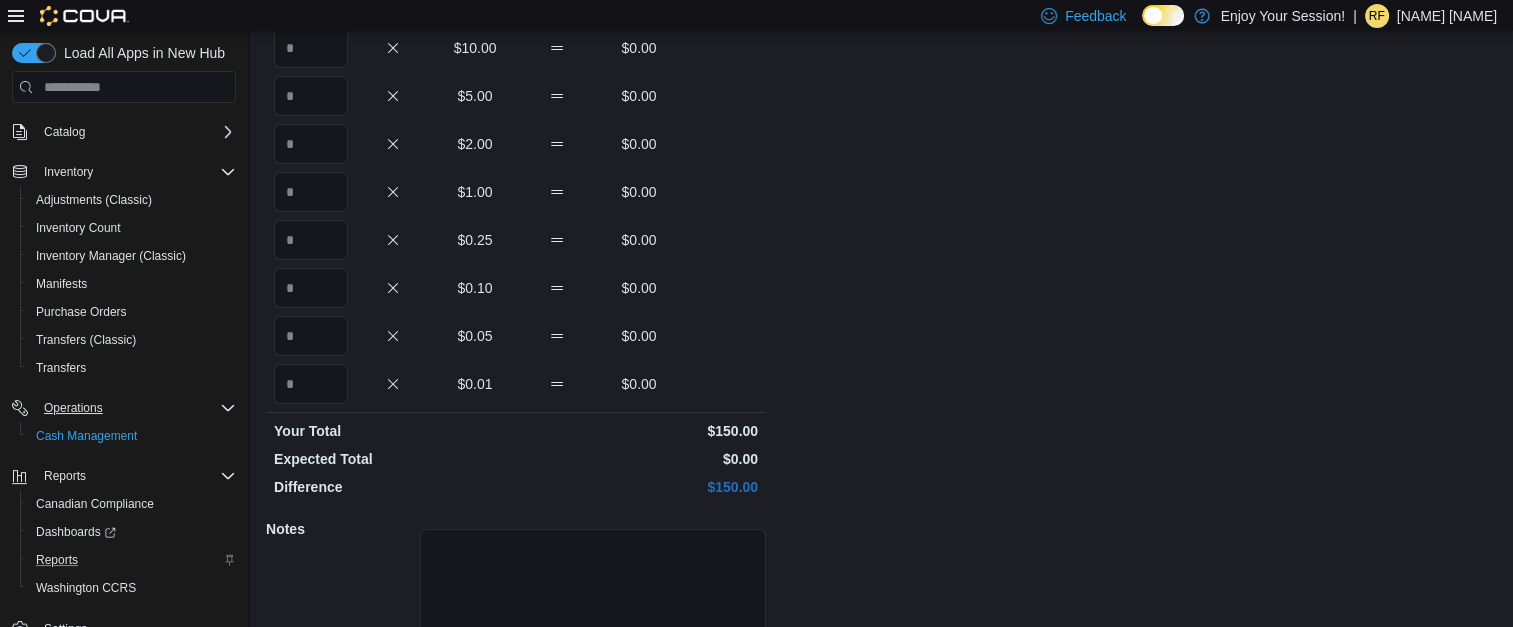 scroll, scrollTop: 447, scrollLeft: 0, axis: vertical 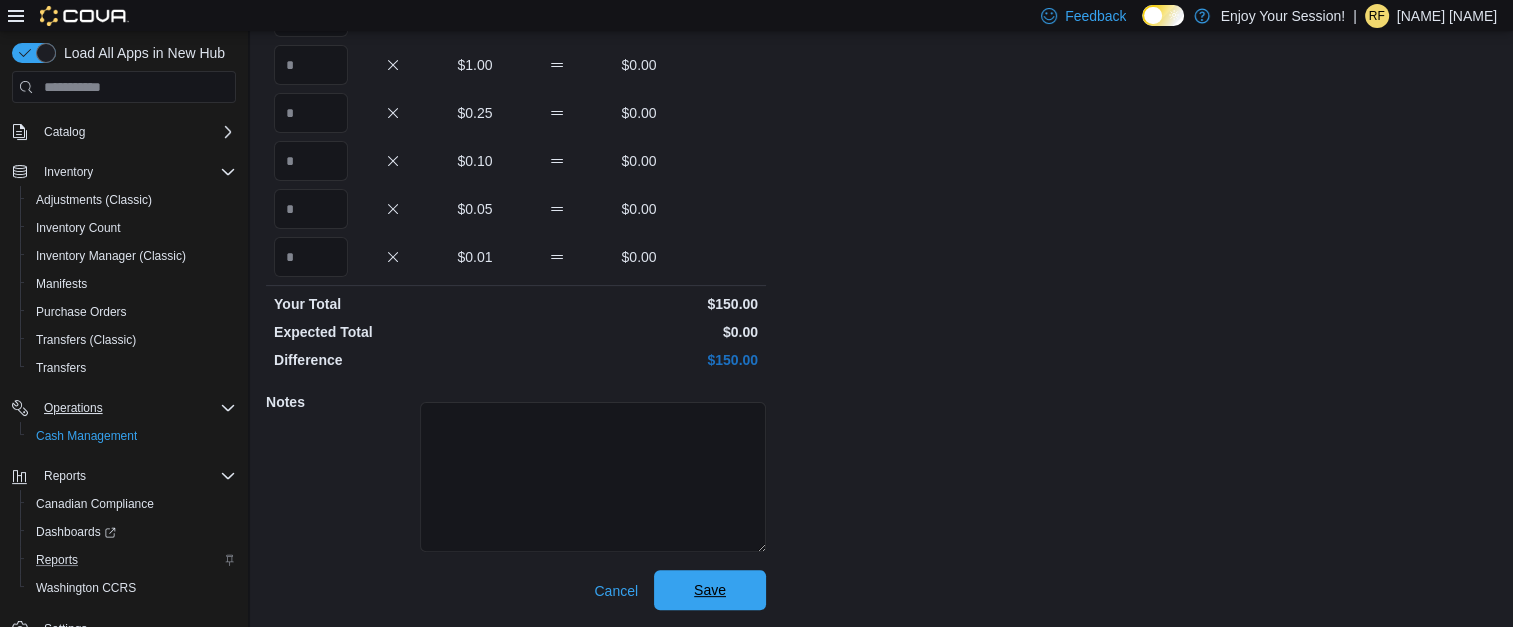 type on "*" 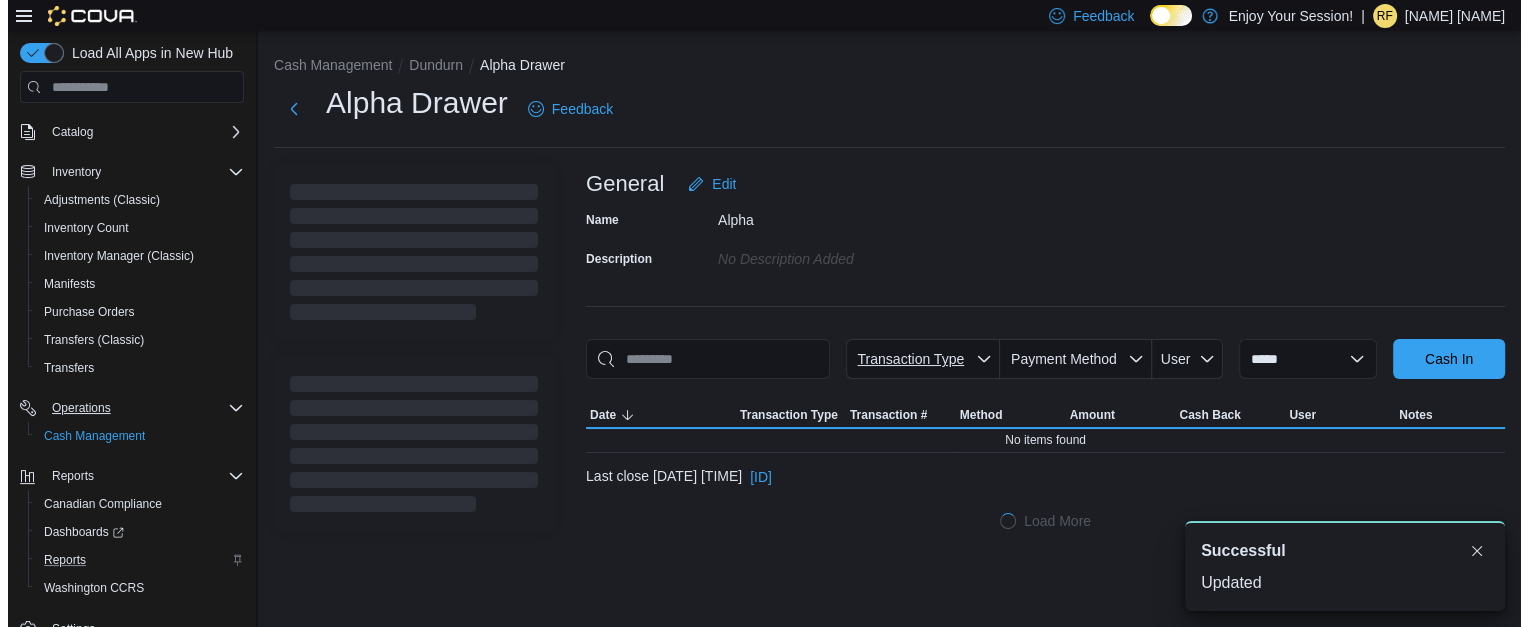 scroll, scrollTop: 0, scrollLeft: 0, axis: both 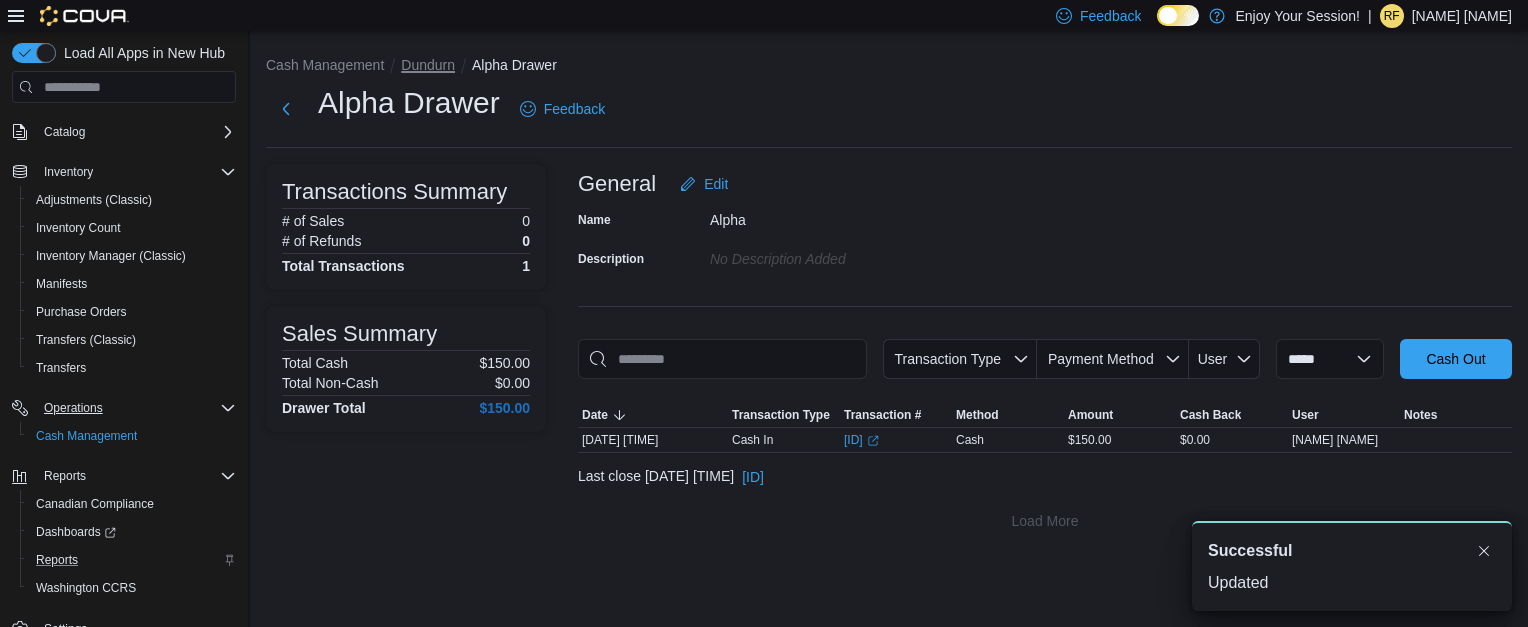 click on "Dundurn" at bounding box center [428, 65] 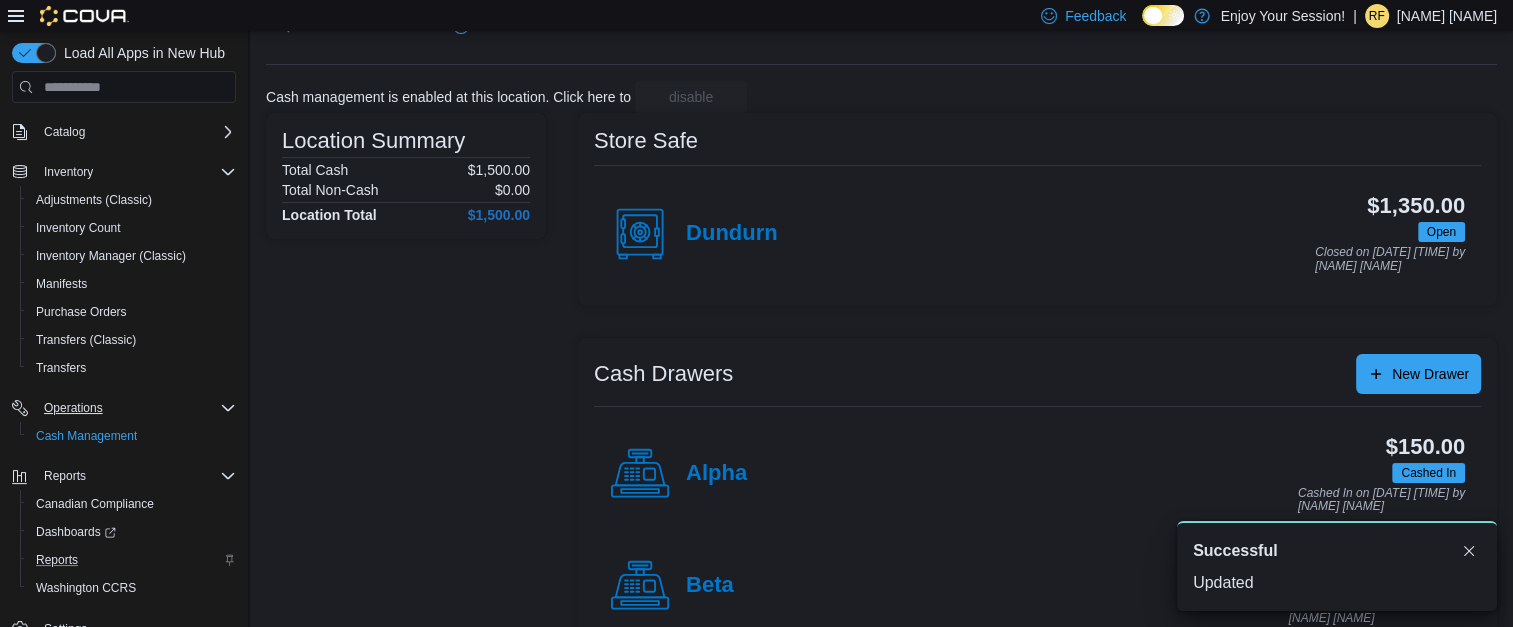 scroll, scrollTop: 128, scrollLeft: 0, axis: vertical 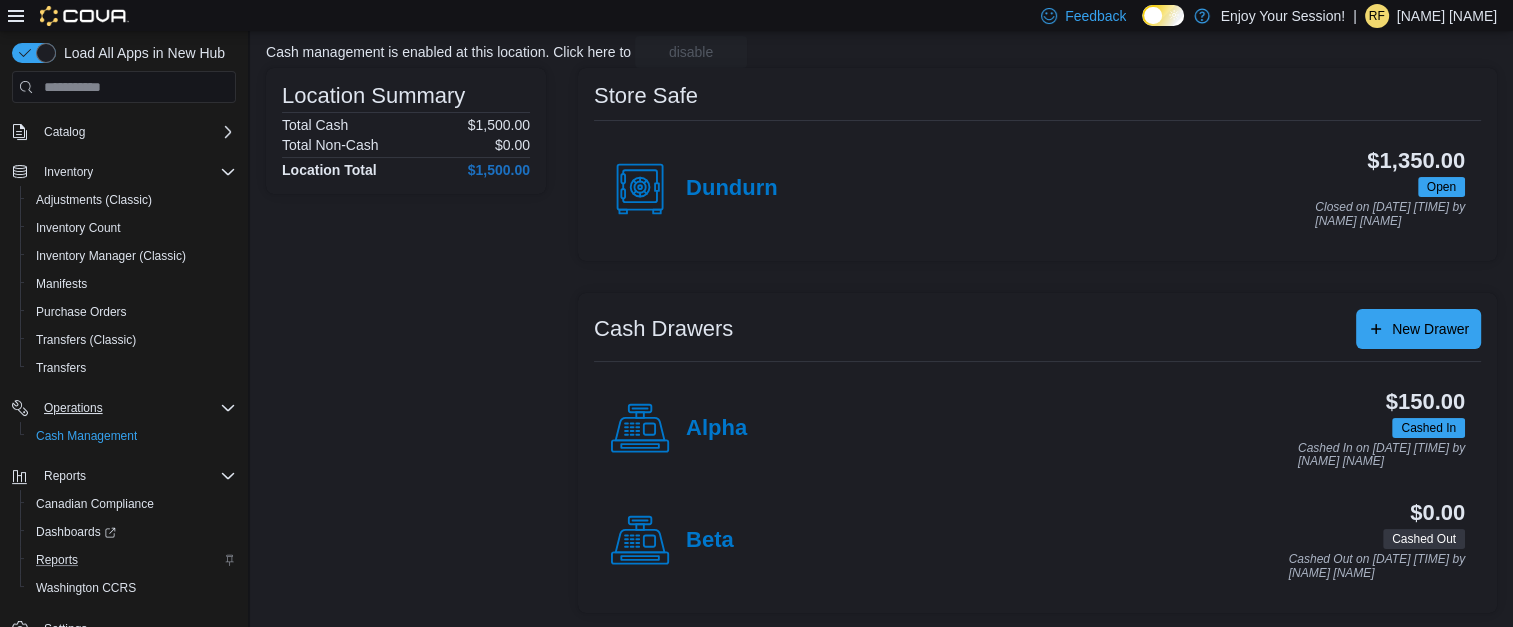 click on "Beta" at bounding box center (672, 541) 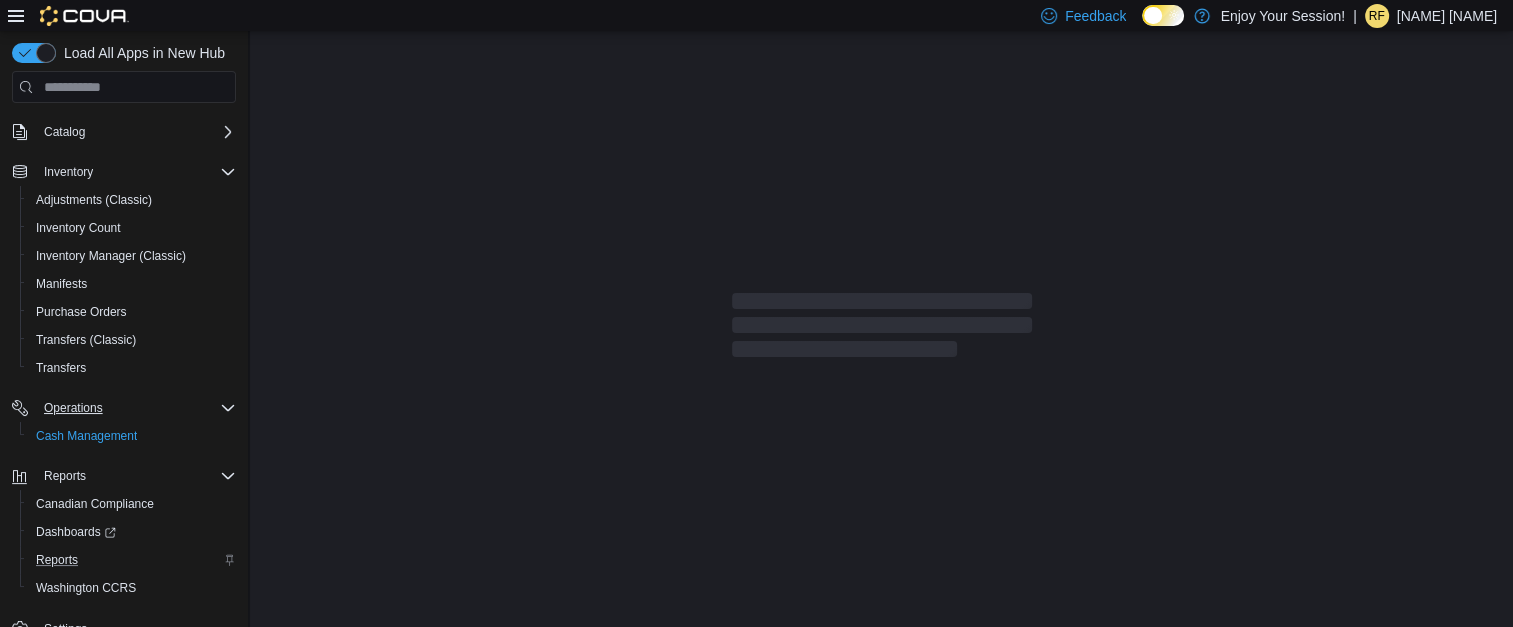 scroll, scrollTop: 0, scrollLeft: 0, axis: both 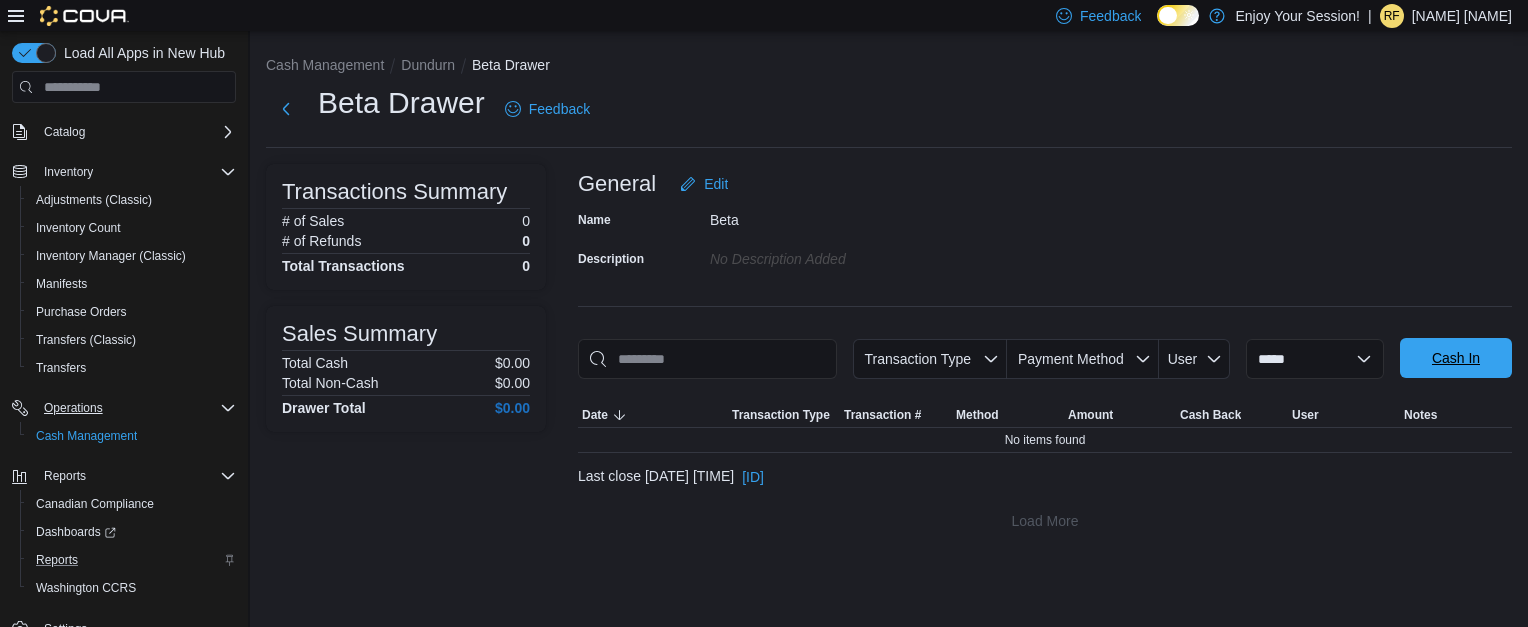 click on "Cash In" at bounding box center [1456, 358] 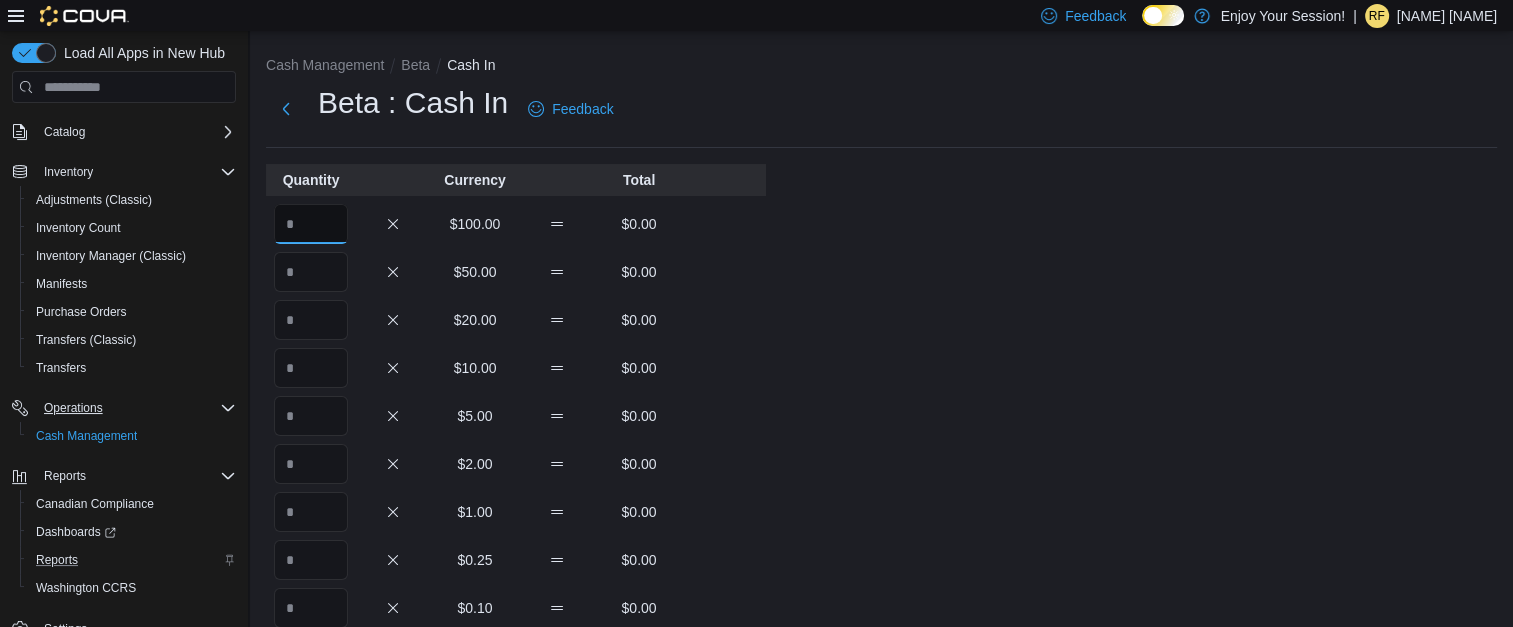 click at bounding box center (311, 224) 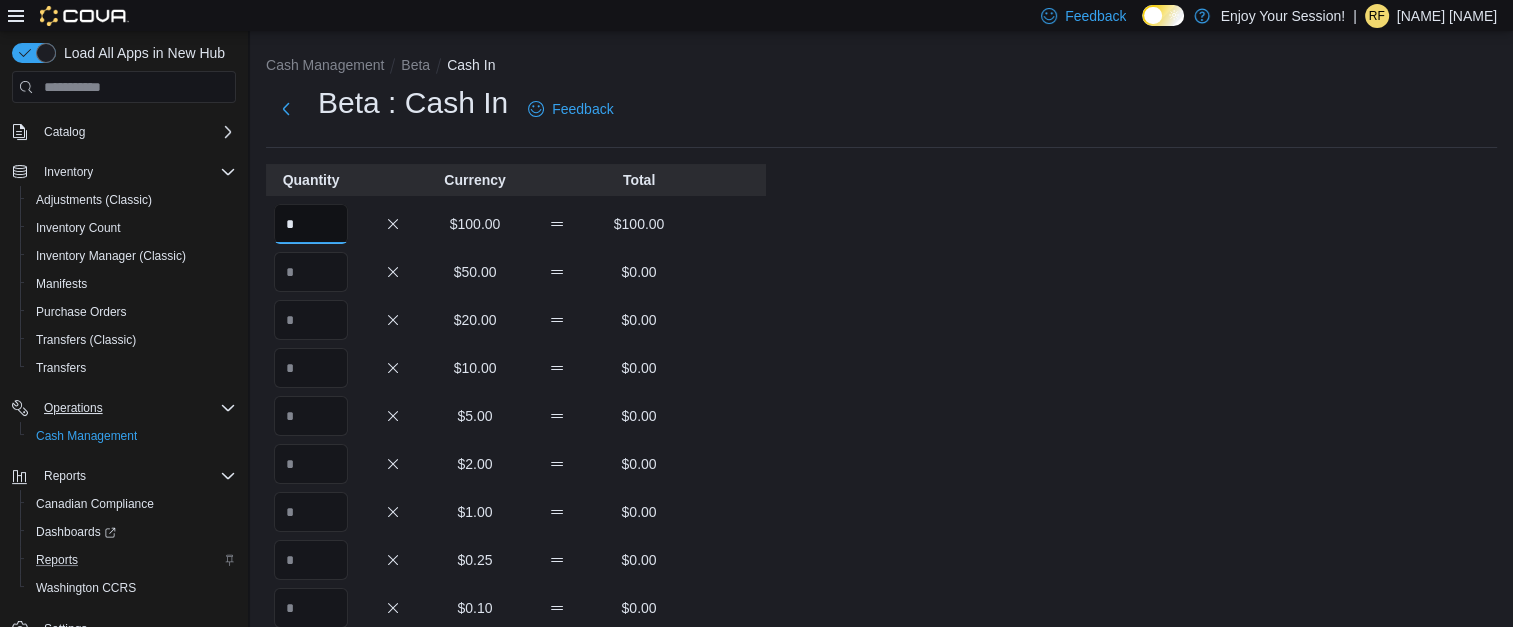 type on "*" 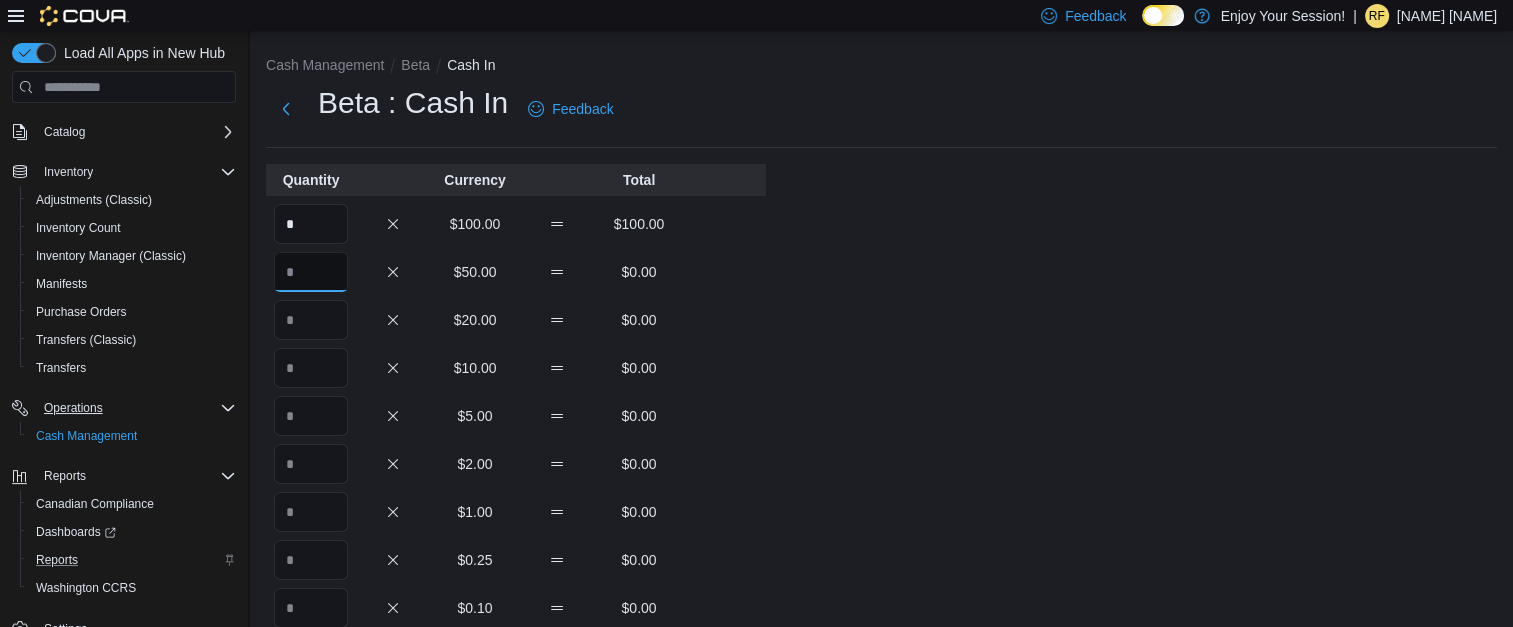 click at bounding box center (311, 272) 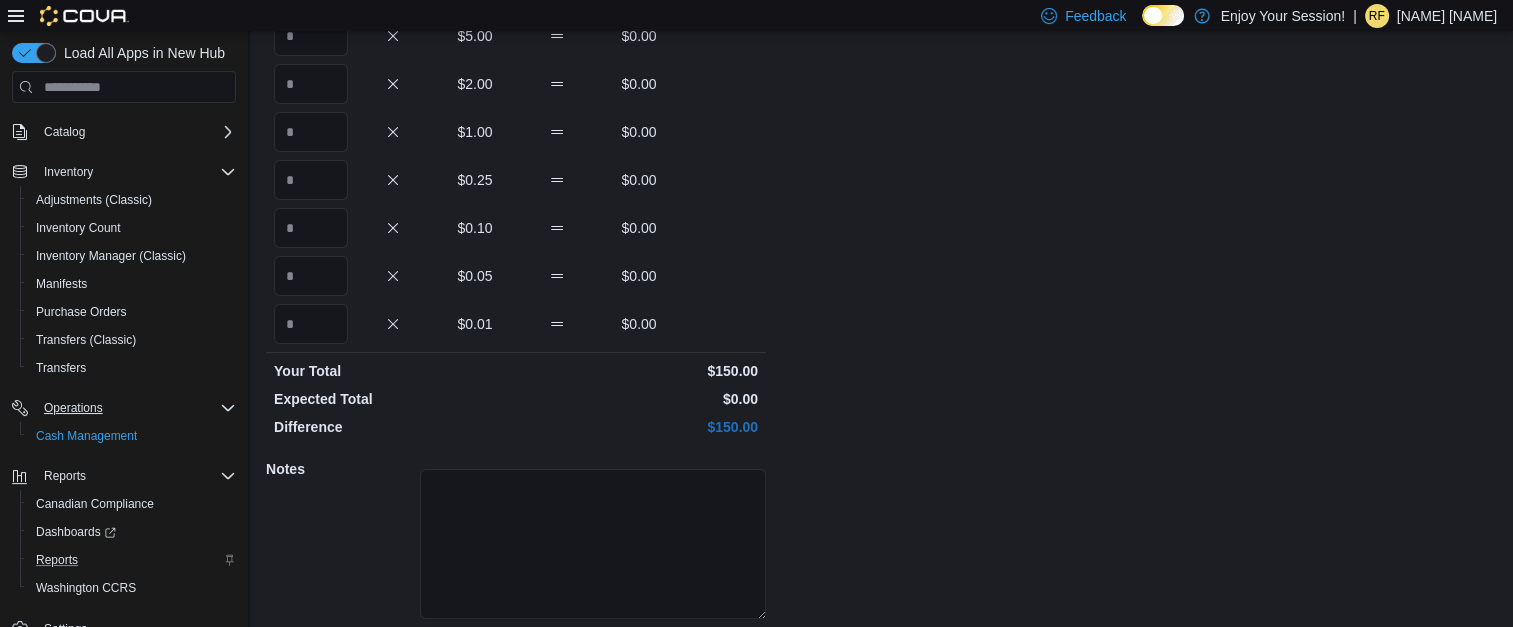 scroll, scrollTop: 447, scrollLeft: 0, axis: vertical 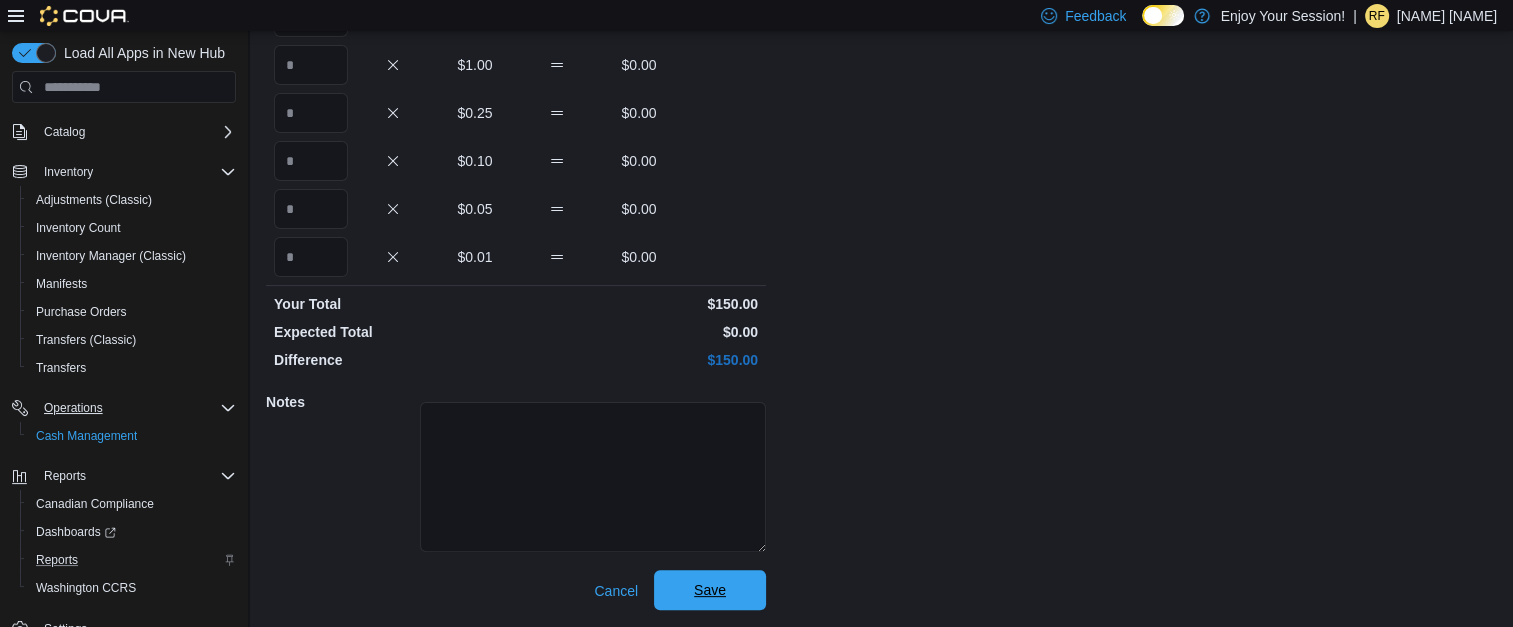 type on "*" 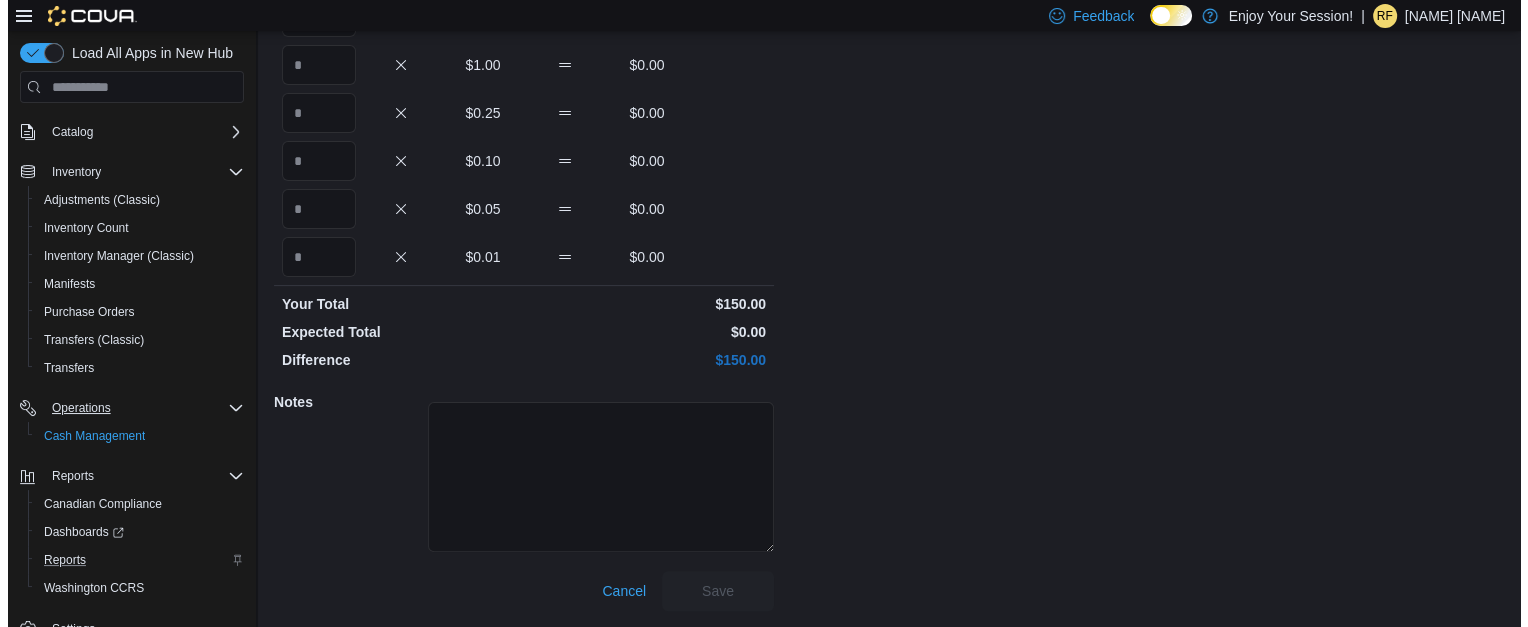 scroll, scrollTop: 0, scrollLeft: 0, axis: both 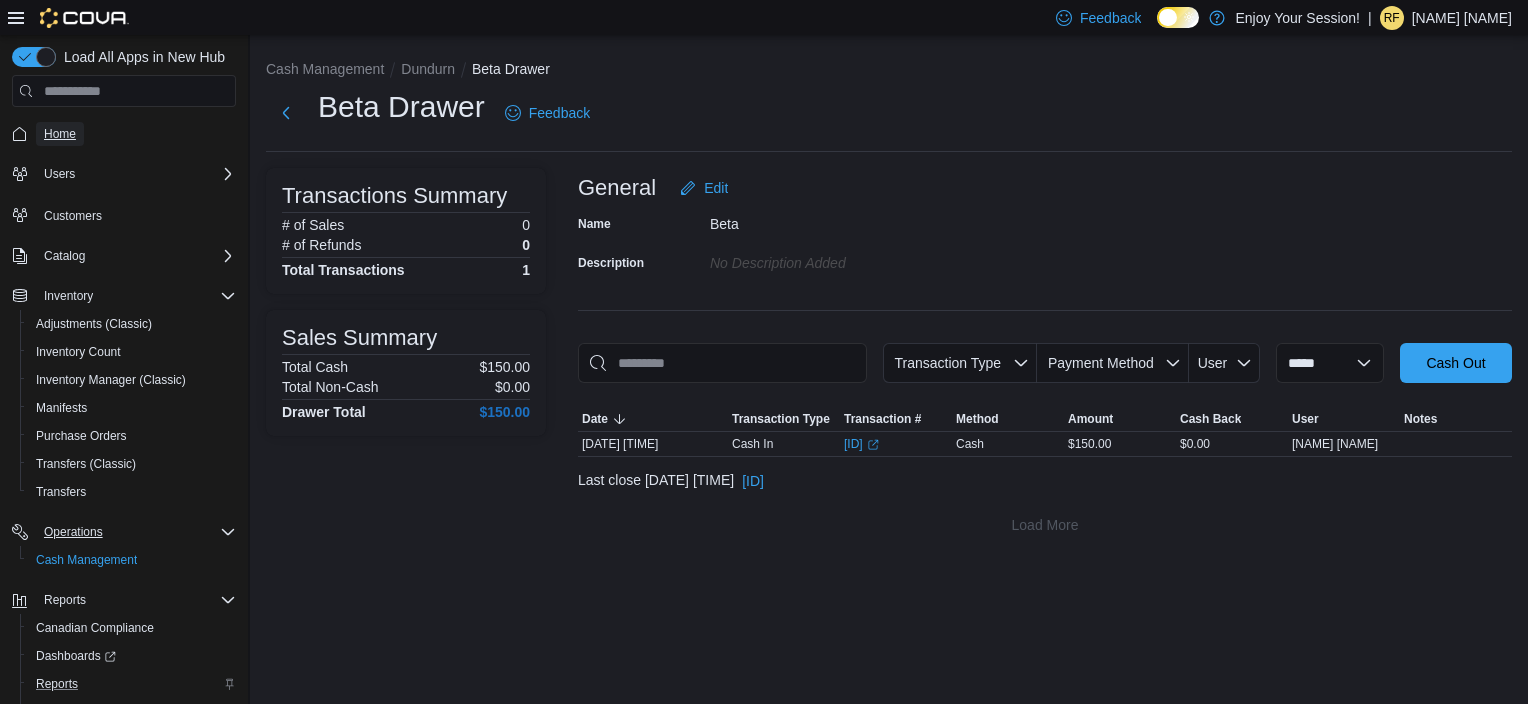 click on "Home" at bounding box center (60, 134) 